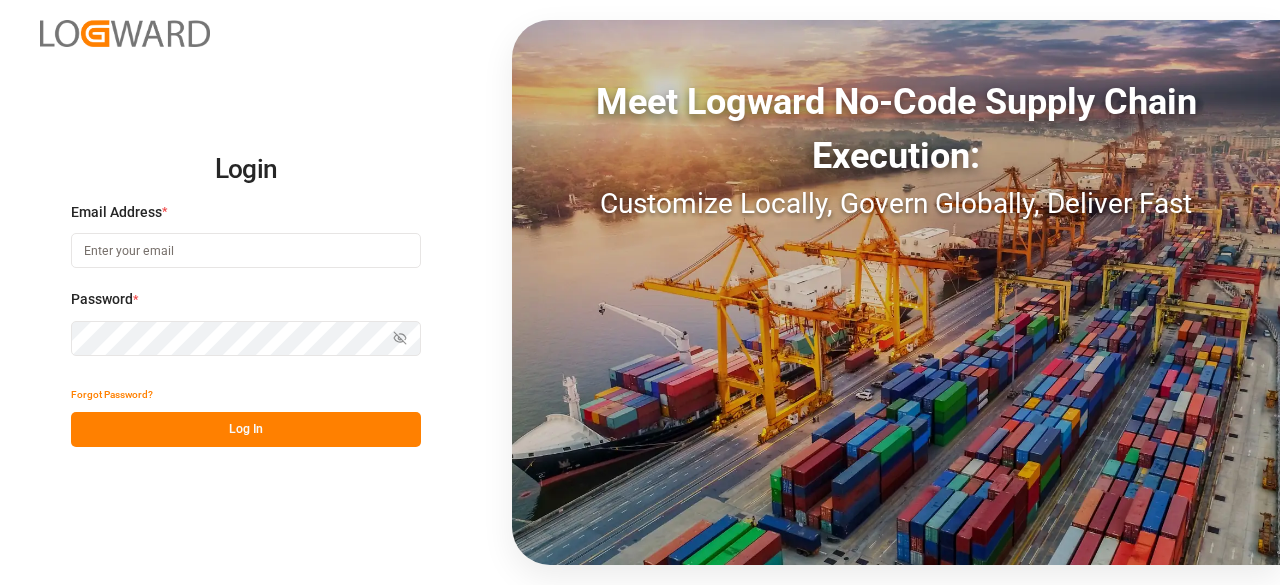 scroll, scrollTop: 0, scrollLeft: 0, axis: both 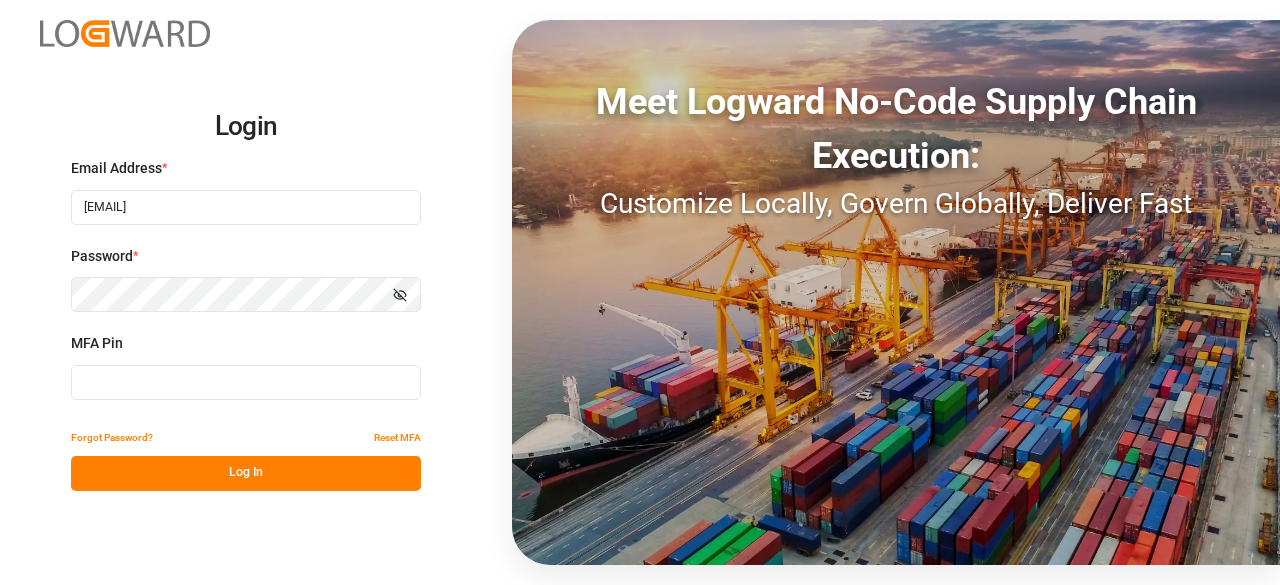 click at bounding box center [246, 207] 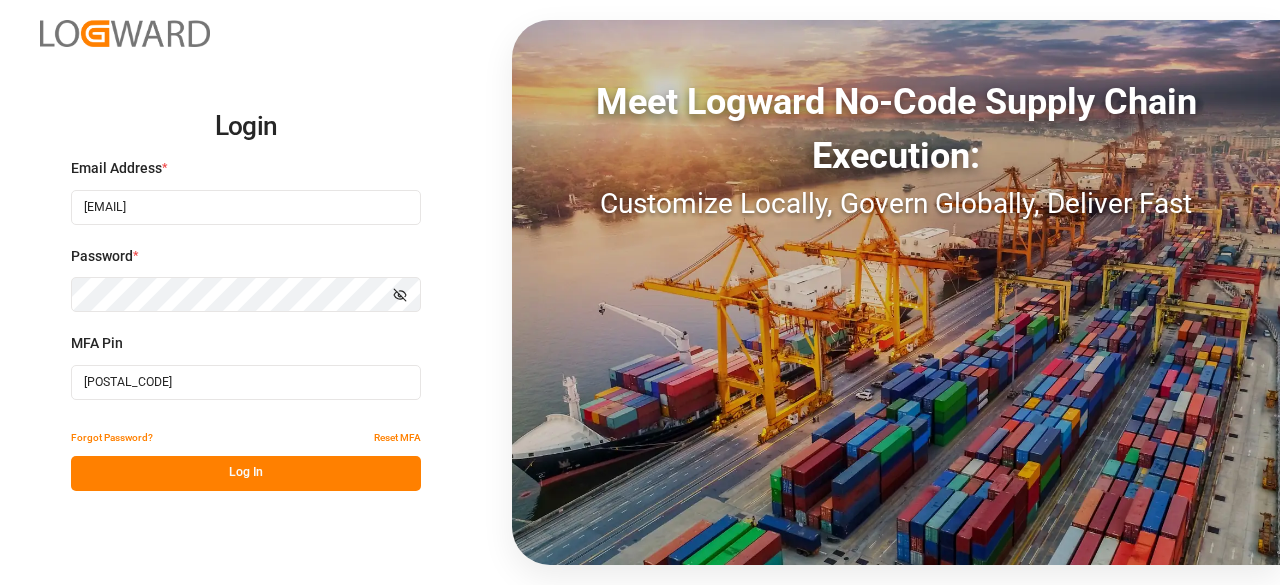 type on "[POSTAL_CODE]" 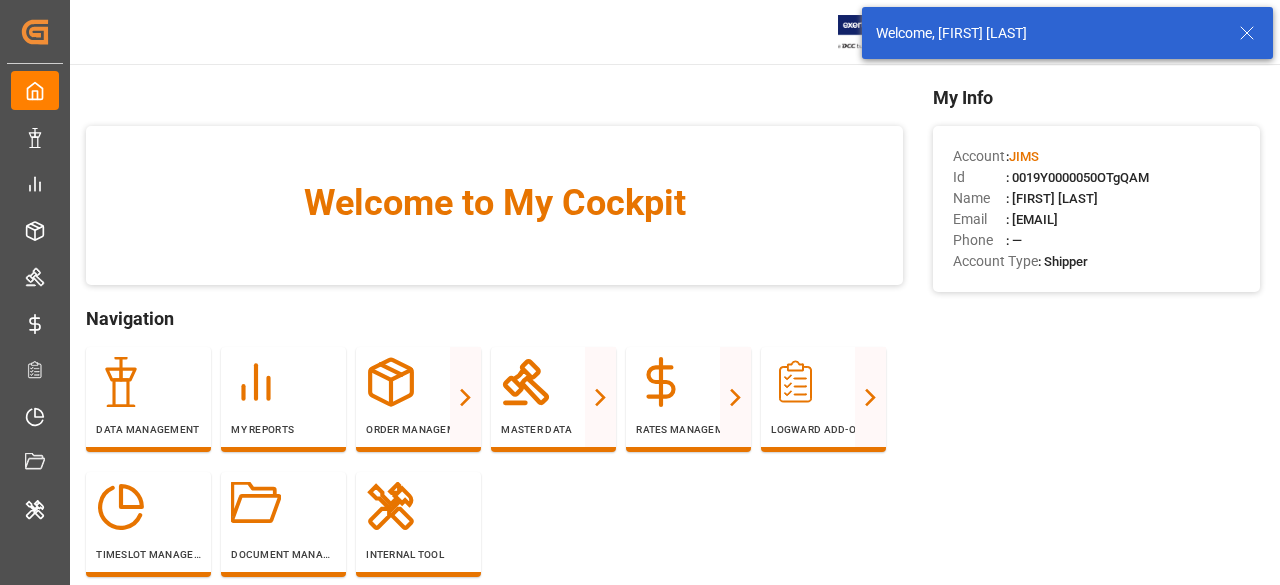 click at bounding box center (1247, 33) 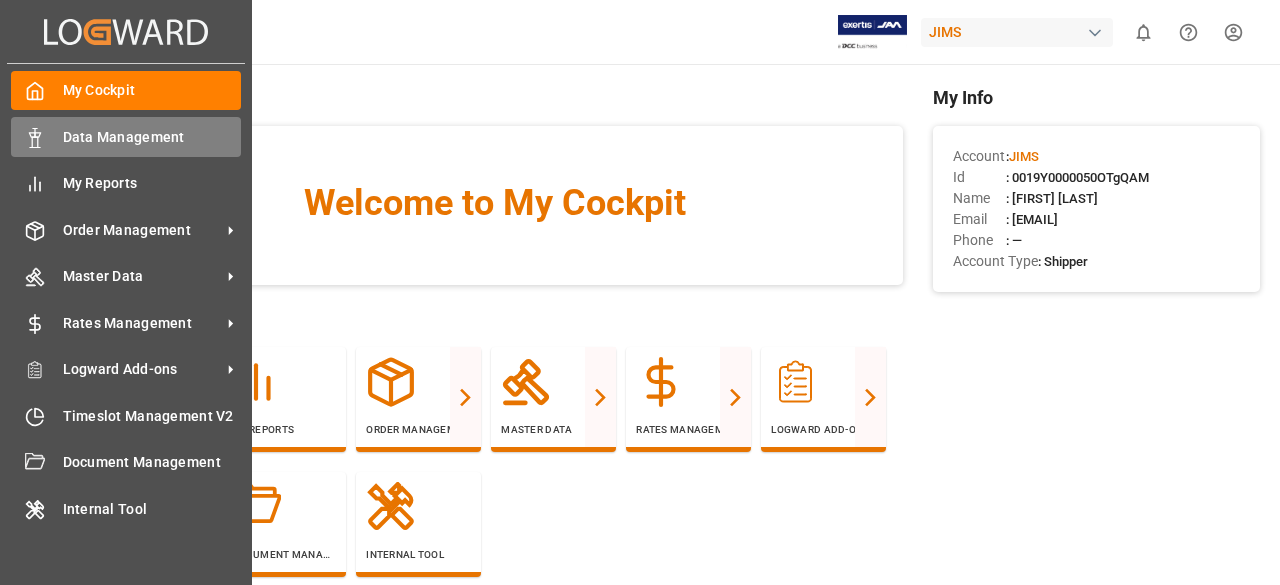click on "Data Management" at bounding box center [152, 137] 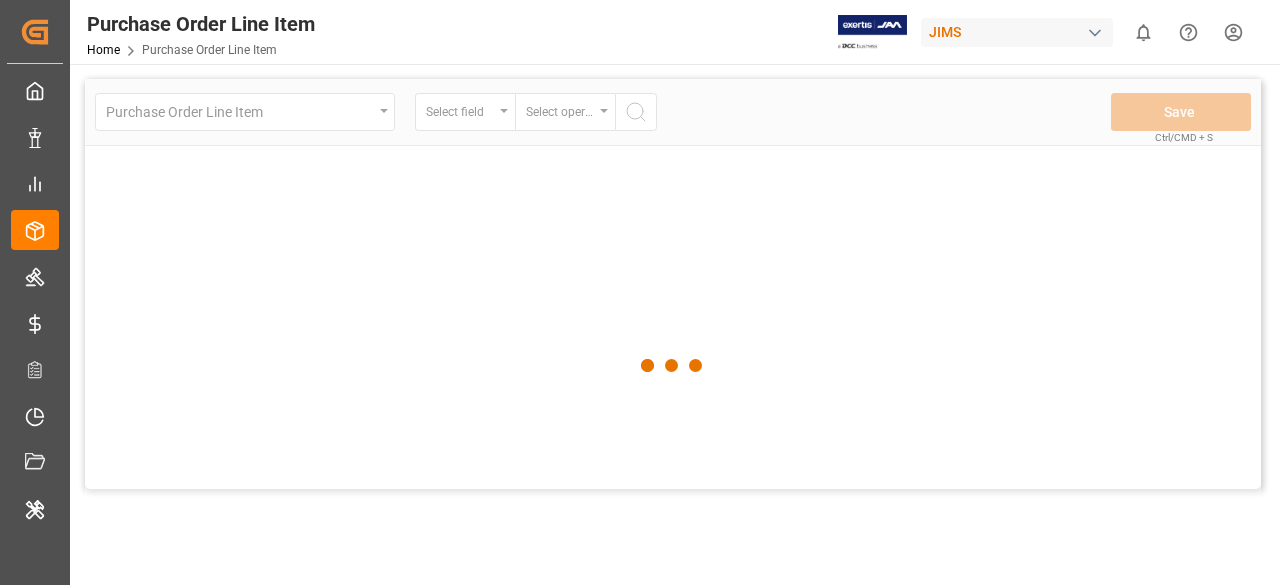 click at bounding box center (673, 365) 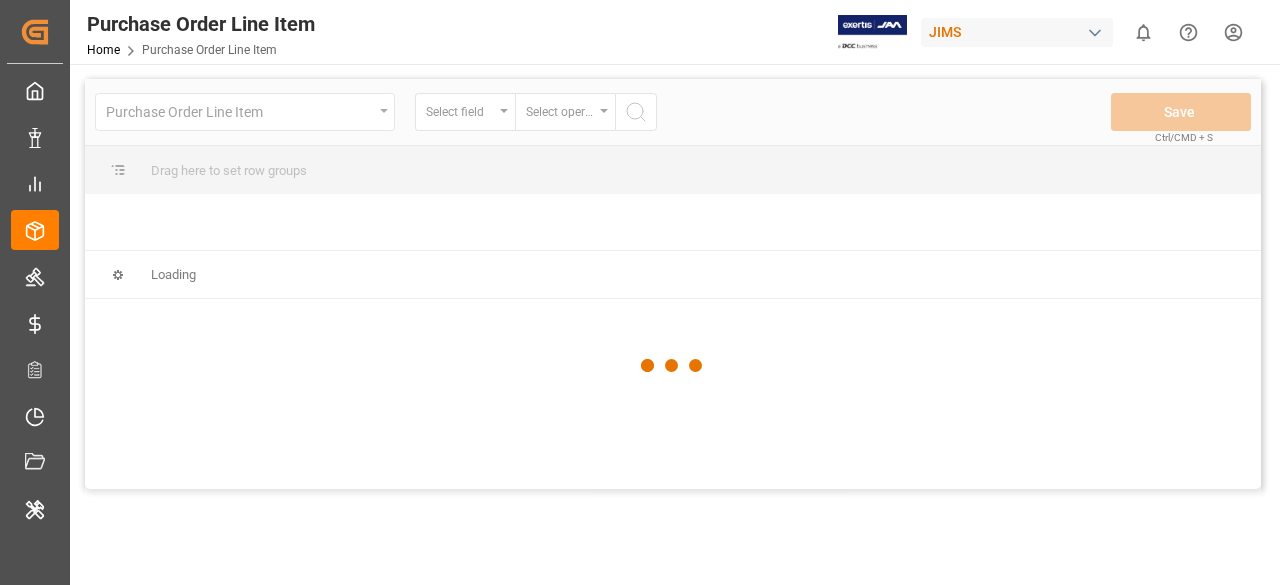 click at bounding box center (673, 365) 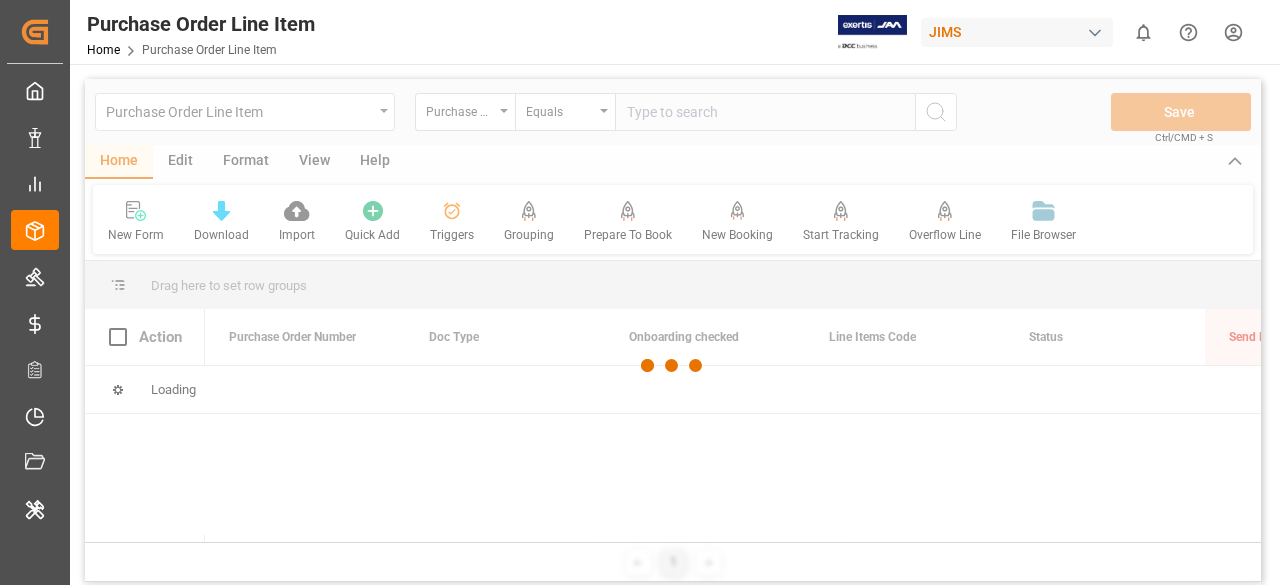 click at bounding box center [673, 365] 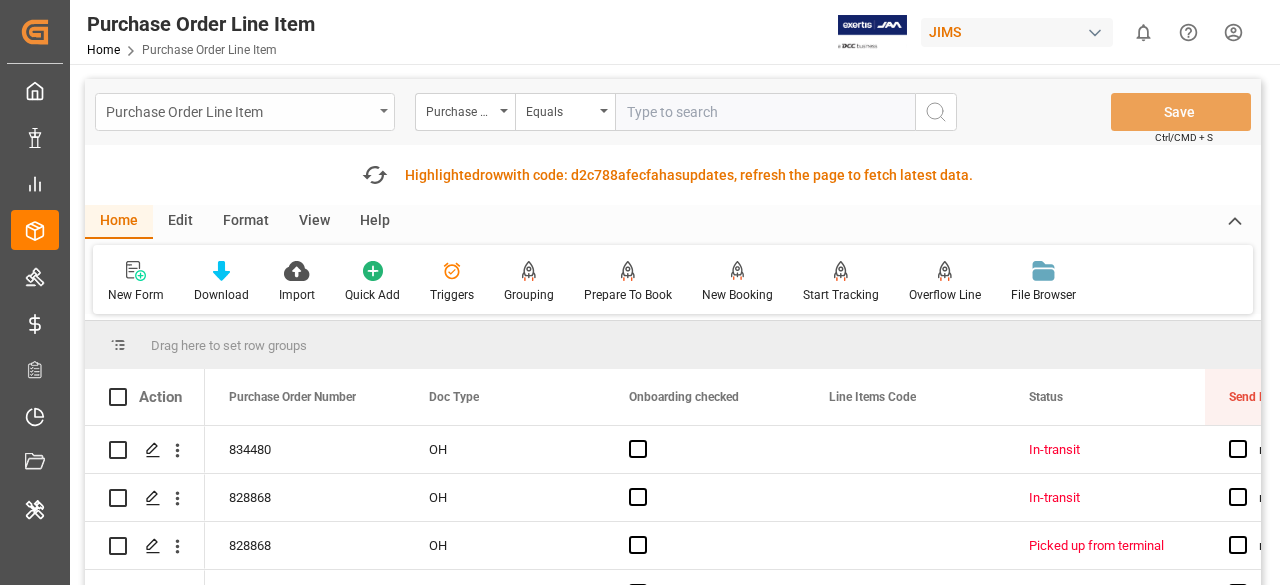 click on "Purchase Order Line Item" at bounding box center [245, 112] 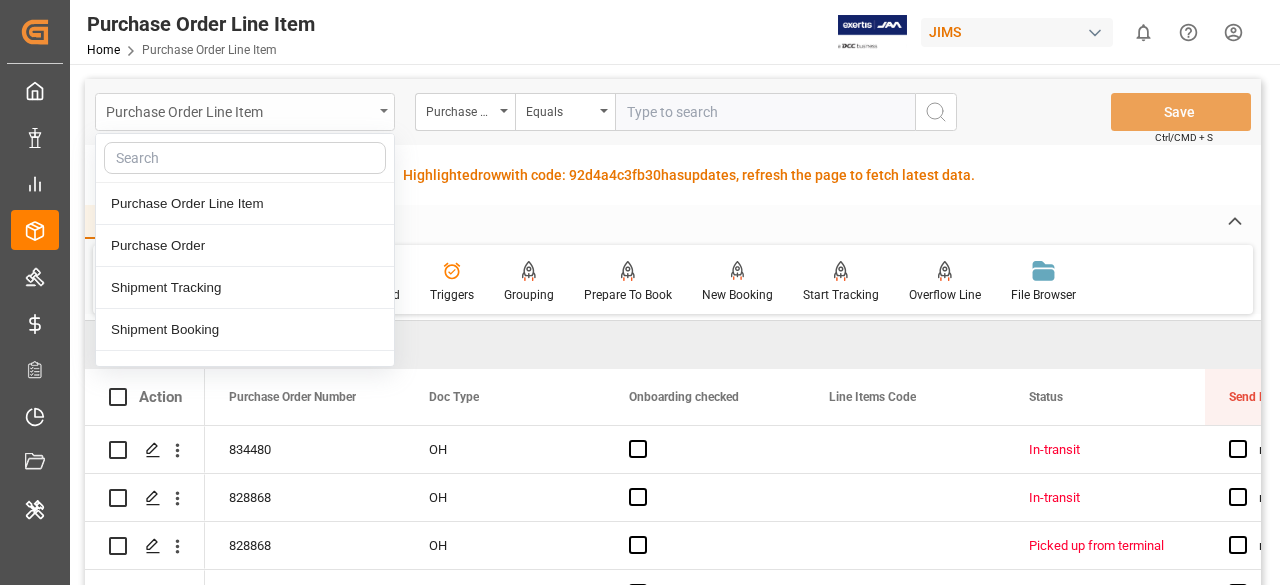 type on "b" 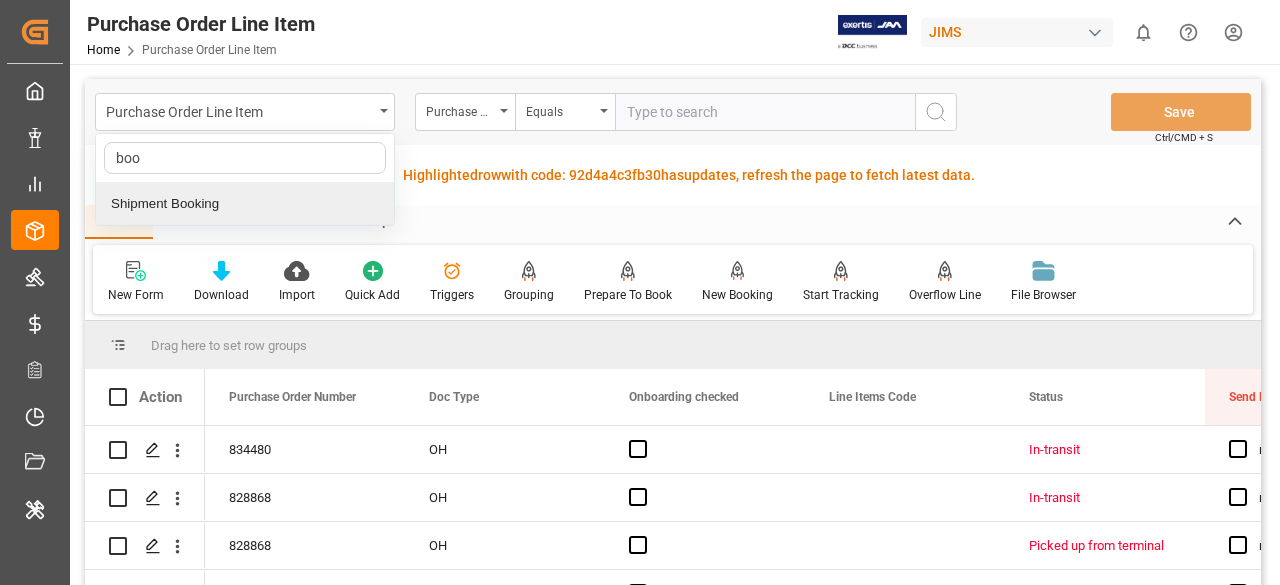 click on "Shipment Booking" at bounding box center (245, 204) 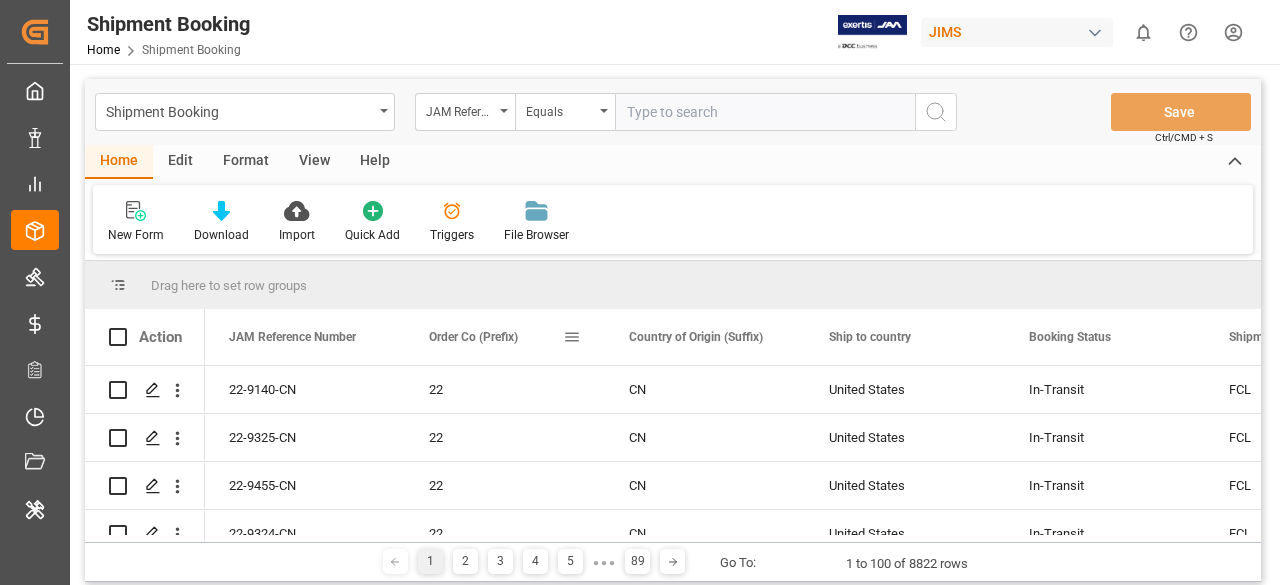click on "Order Co (Prefix)" at bounding box center [505, 337] 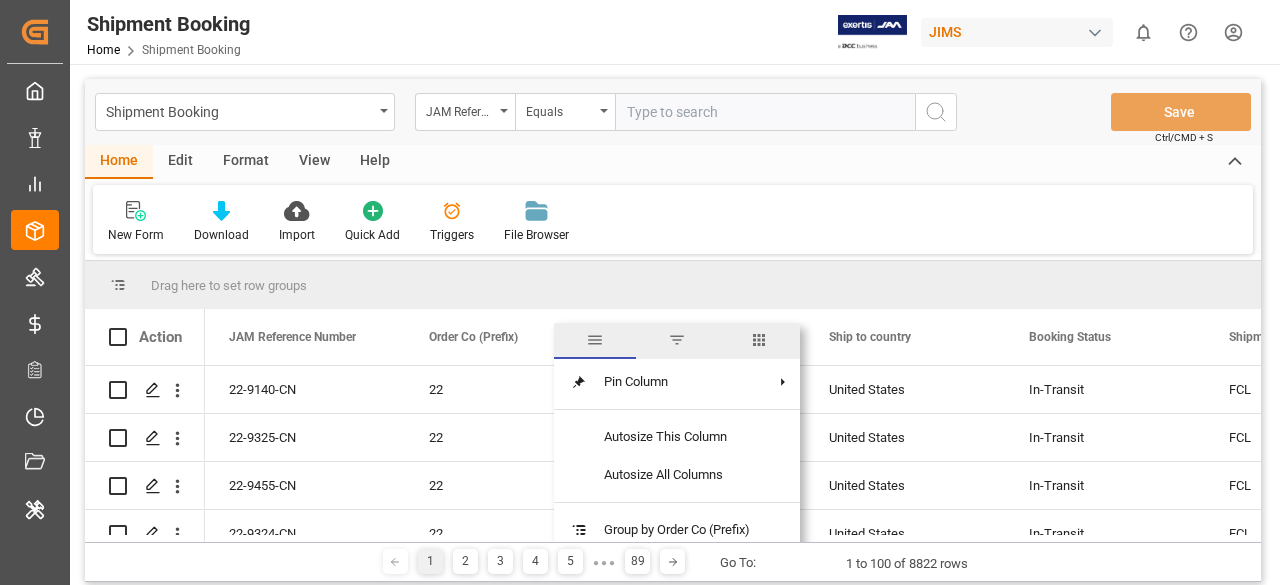click at bounding box center (759, 340) 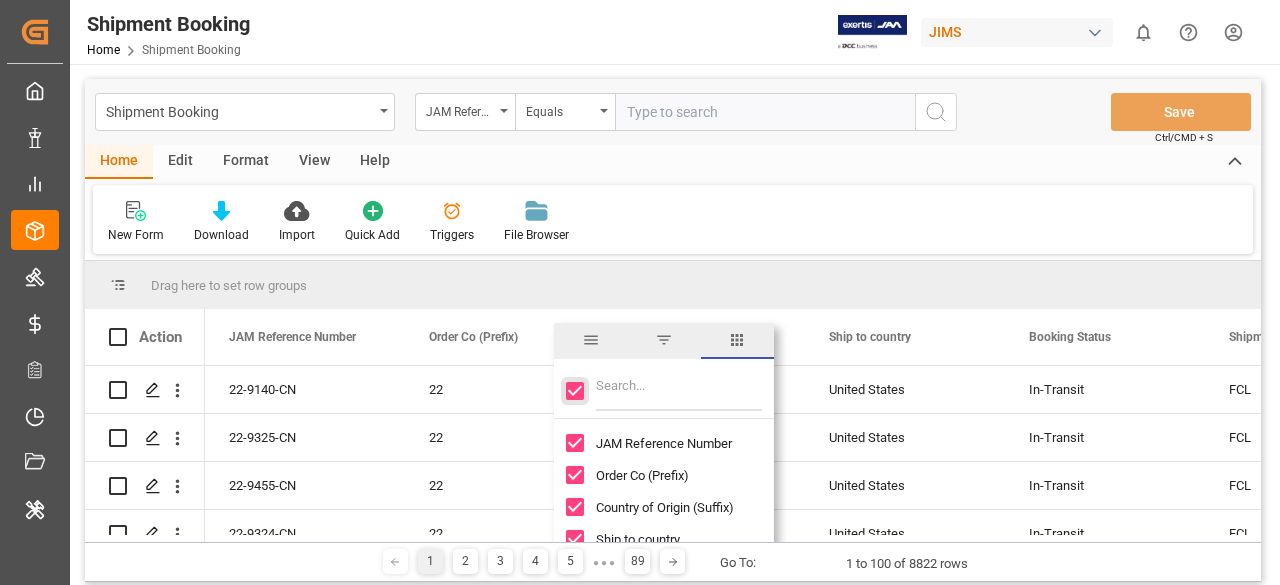 click at bounding box center (575, 391) 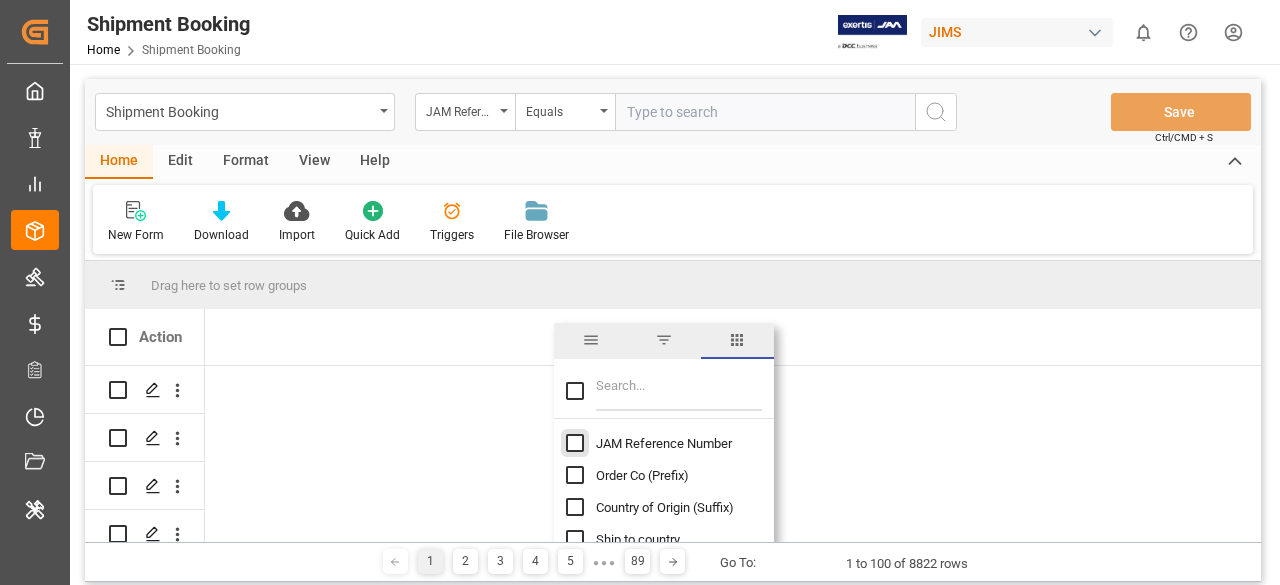 click at bounding box center [575, 443] 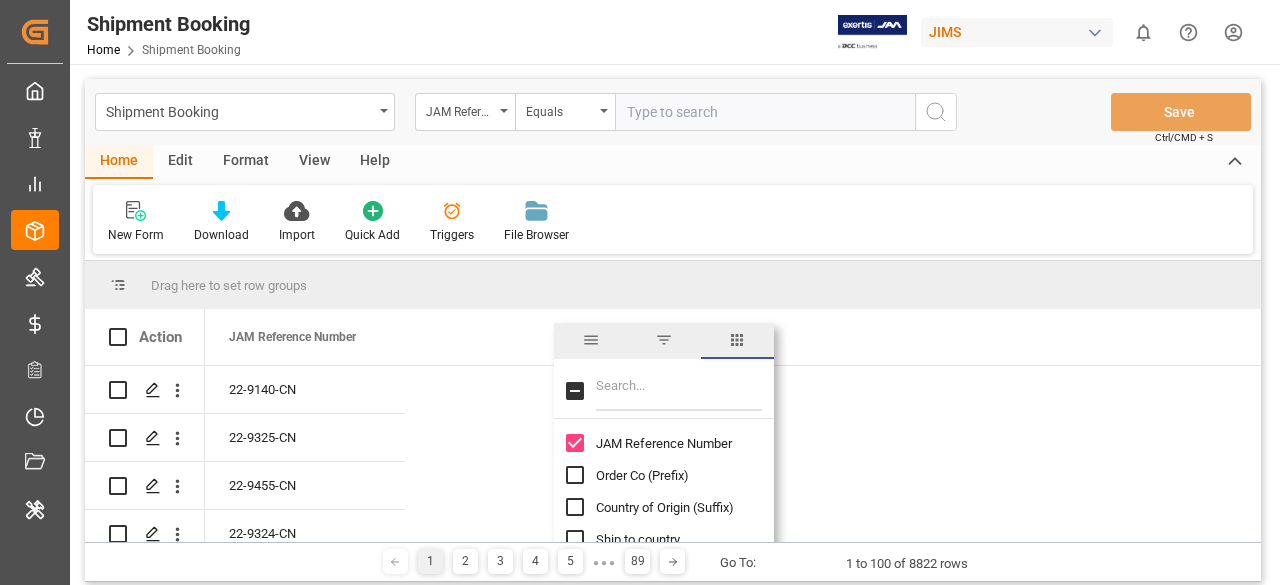 click at bounding box center (679, 391) 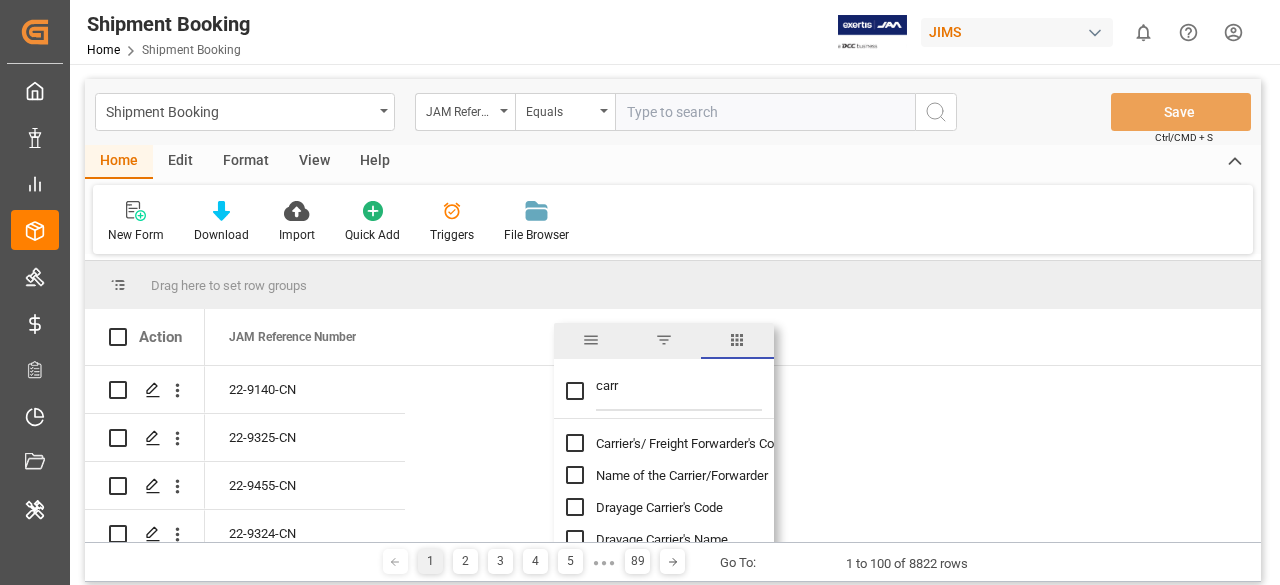 type on "carr" 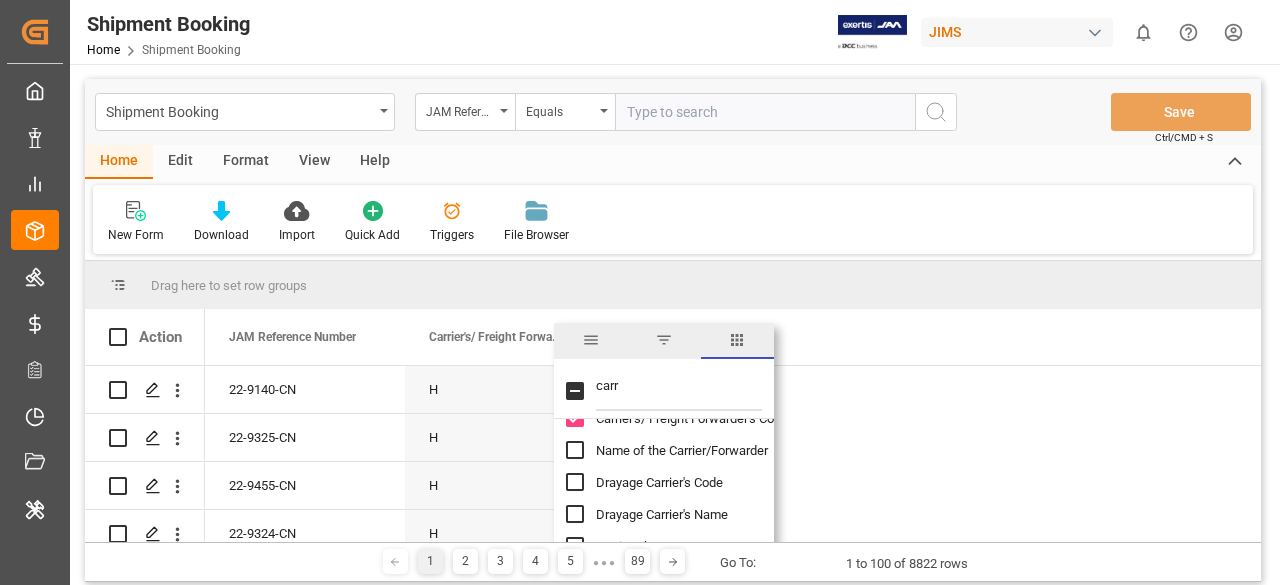 scroll, scrollTop: 31, scrollLeft: 0, axis: vertical 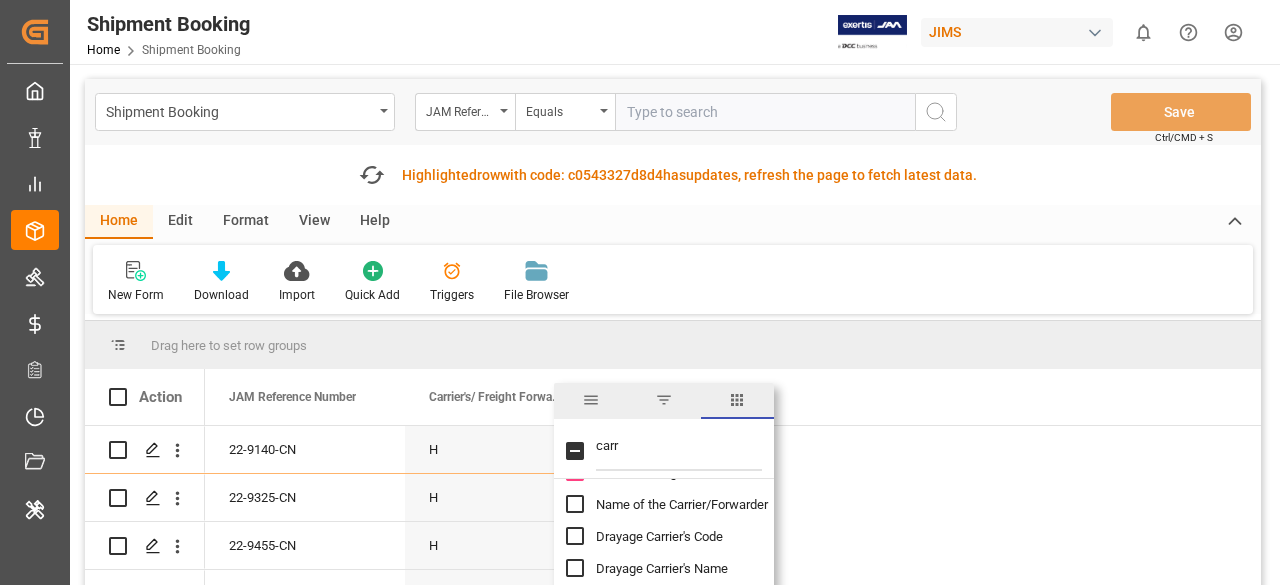click on "Name of the Carrier/Forwarder" at bounding box center (682, 504) 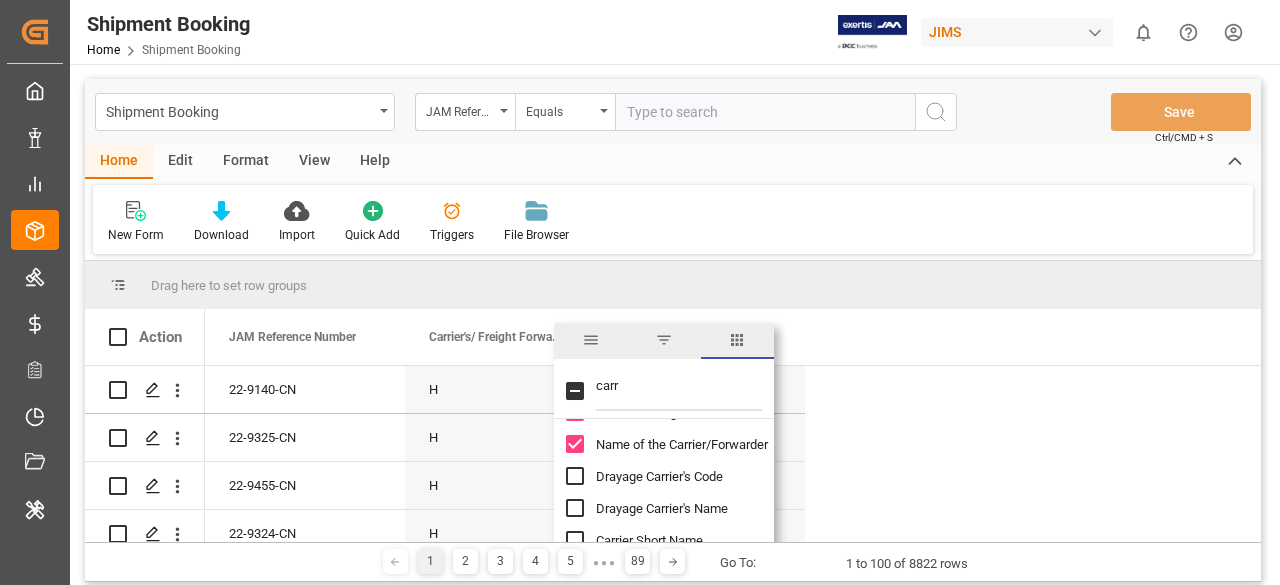 scroll, scrollTop: 114, scrollLeft: 0, axis: vertical 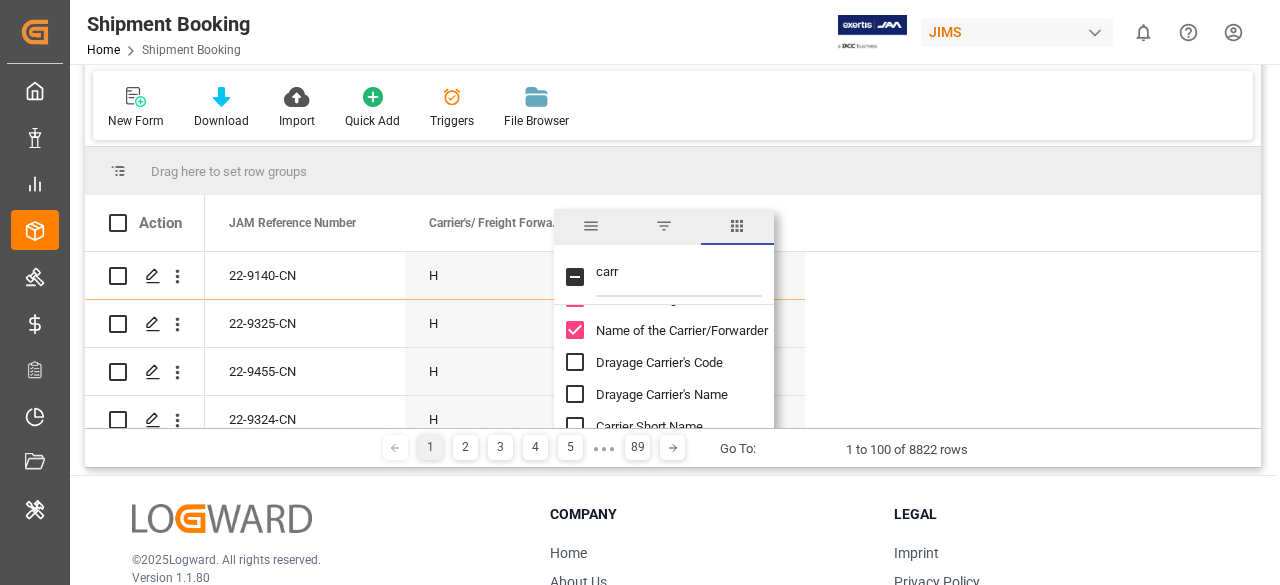 click on "Carrier Short Name" at bounding box center (649, 426) 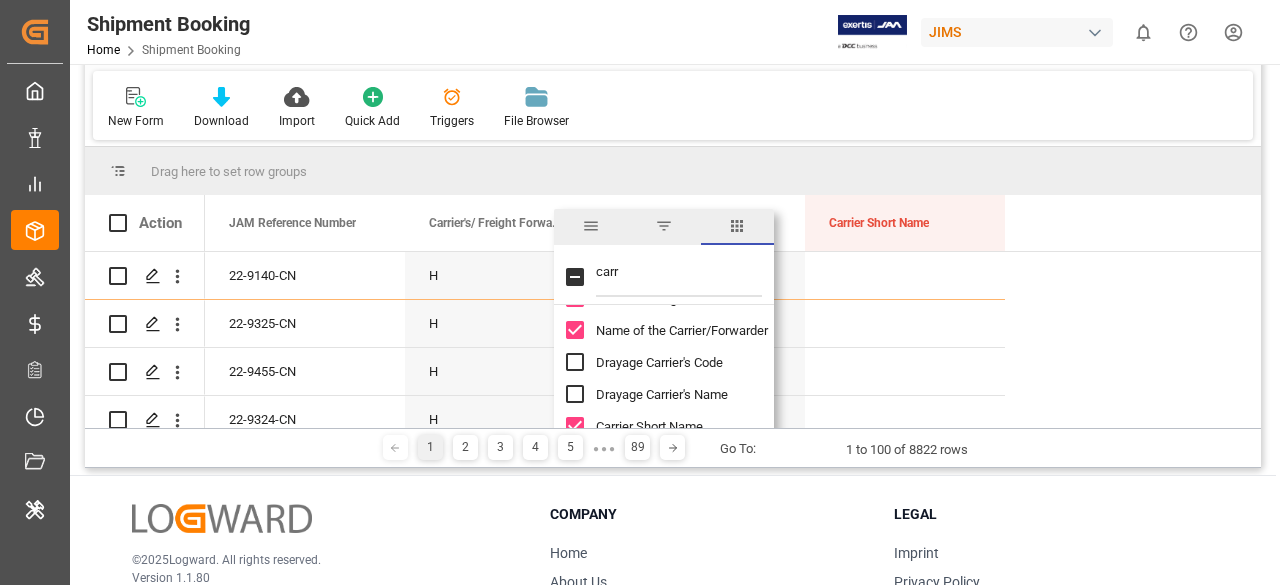 scroll, scrollTop: 174, scrollLeft: 0, axis: vertical 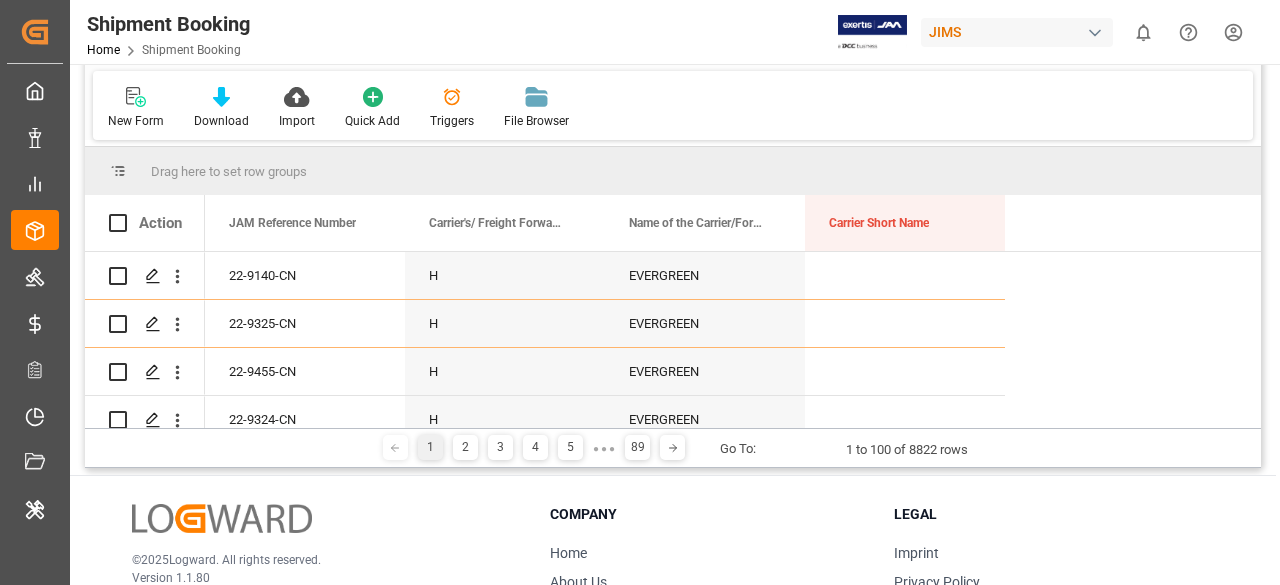 click on "New Form Download Import Quick Add Triggers File Browser" at bounding box center [673, 105] 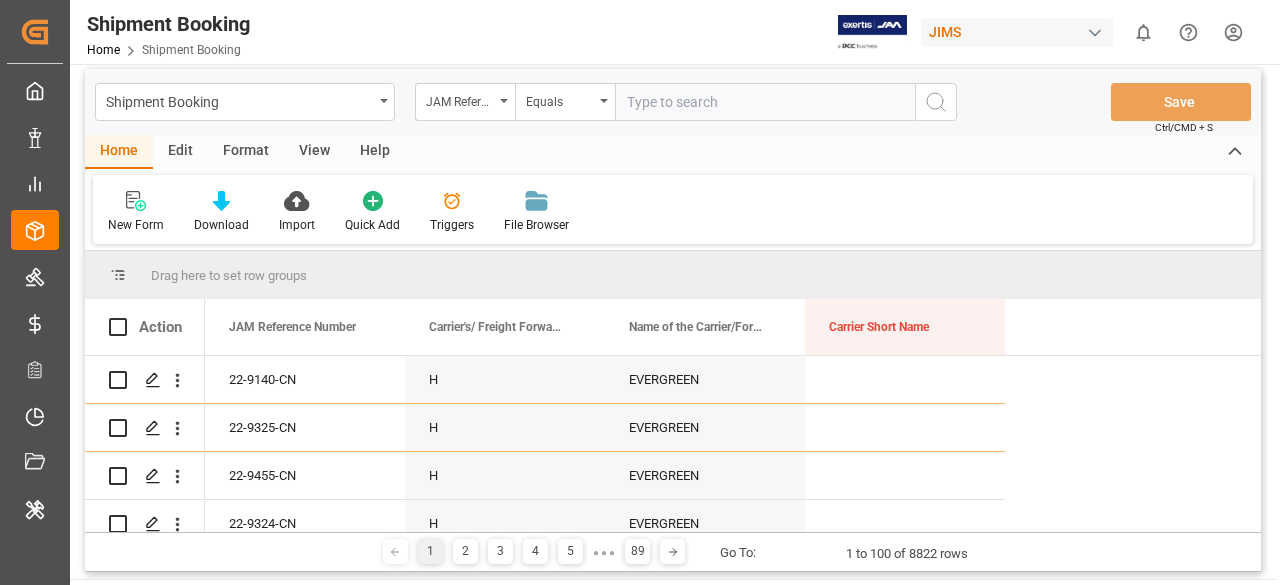 scroll, scrollTop: 0, scrollLeft: 0, axis: both 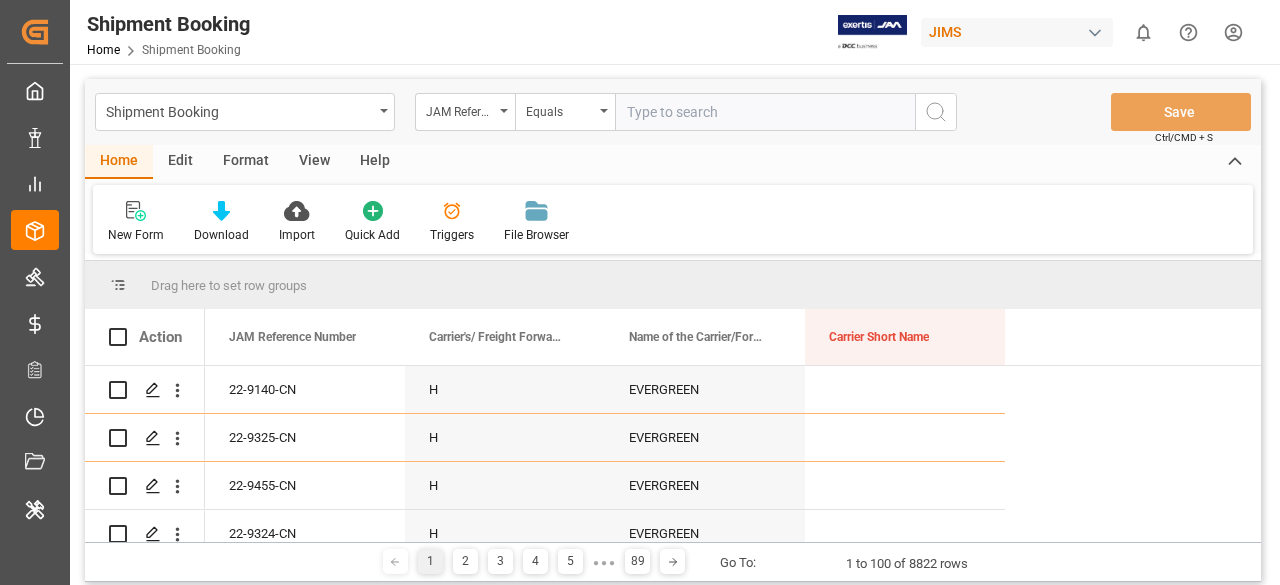 click at bounding box center [765, 112] 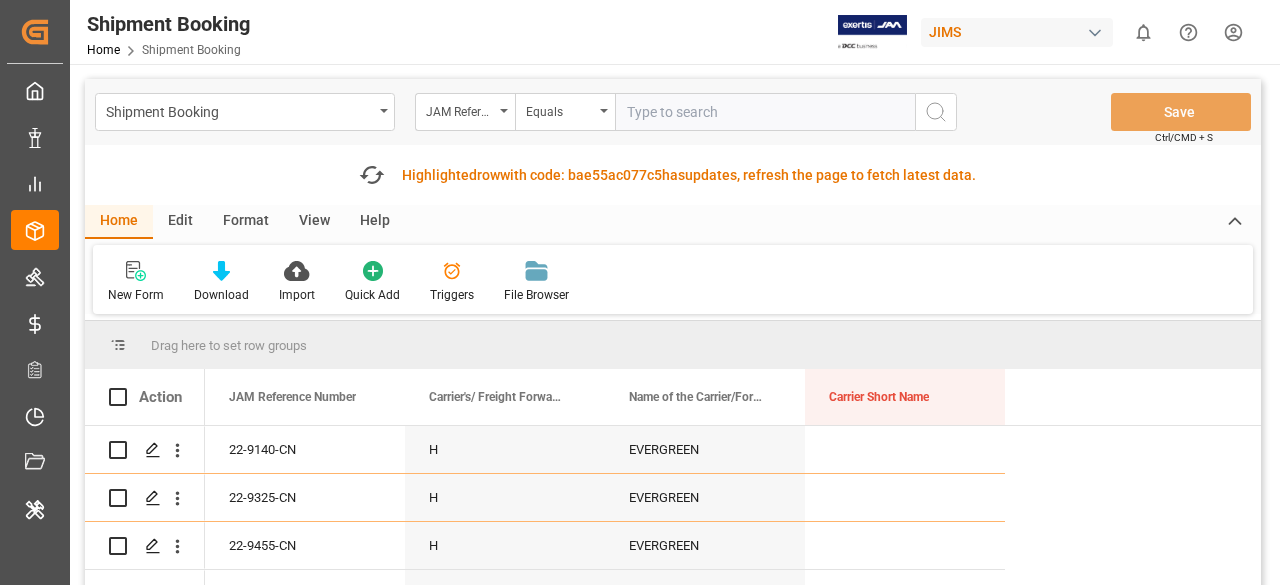 paste on "77-9688-US" 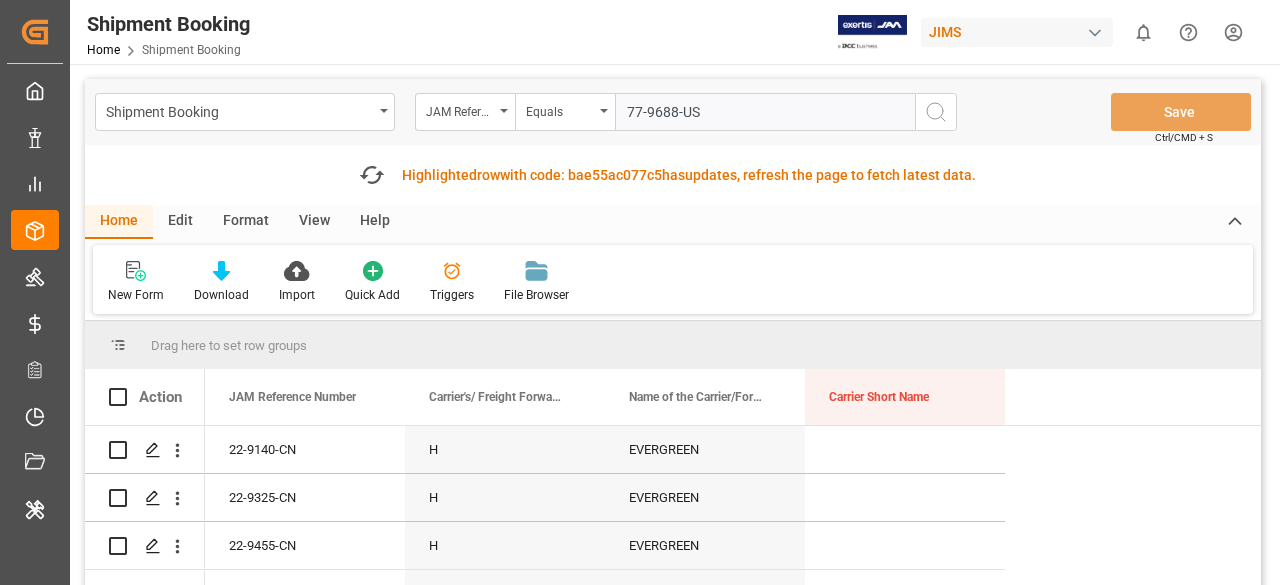 type 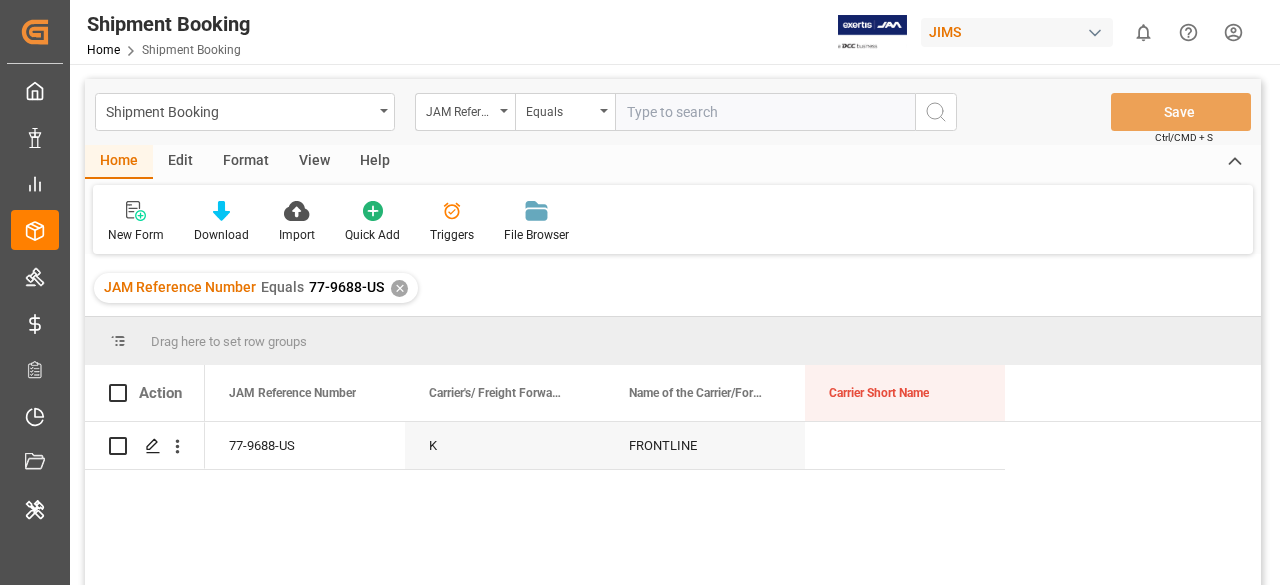 scroll, scrollTop: 32, scrollLeft: 0, axis: vertical 